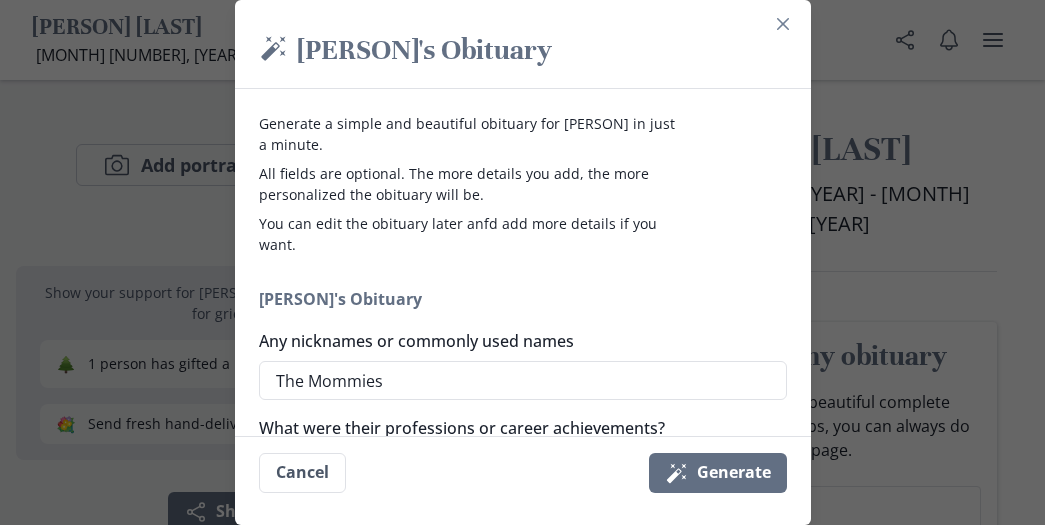 scroll, scrollTop: 1931, scrollLeft: 0, axis: vertical 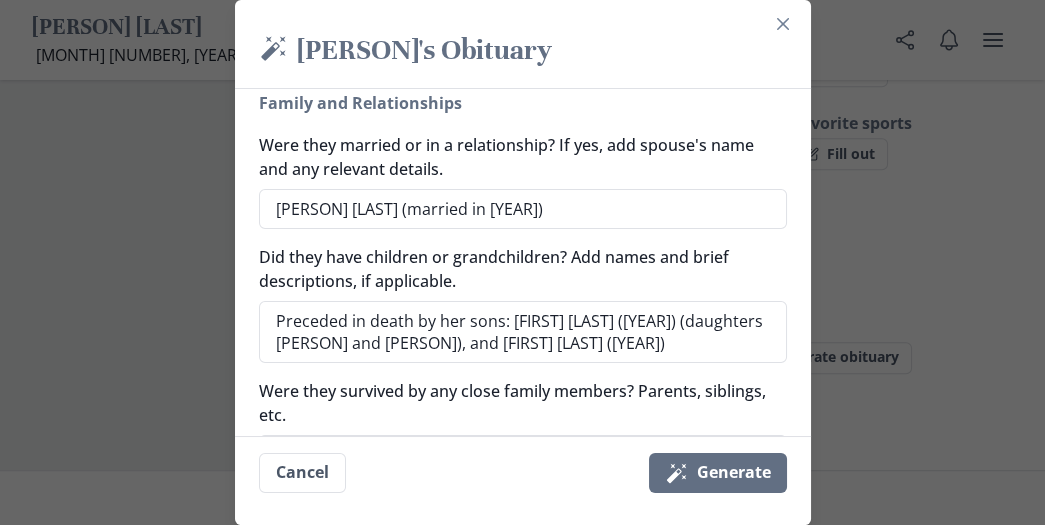 click on "Preceded in death by her sons: [FIRST] [LAST] ([YEAR]) (daughters [PERSON] and [PERSON]), and [FIRST] [LAST] ([YEAR])" at bounding box center [523, 332] 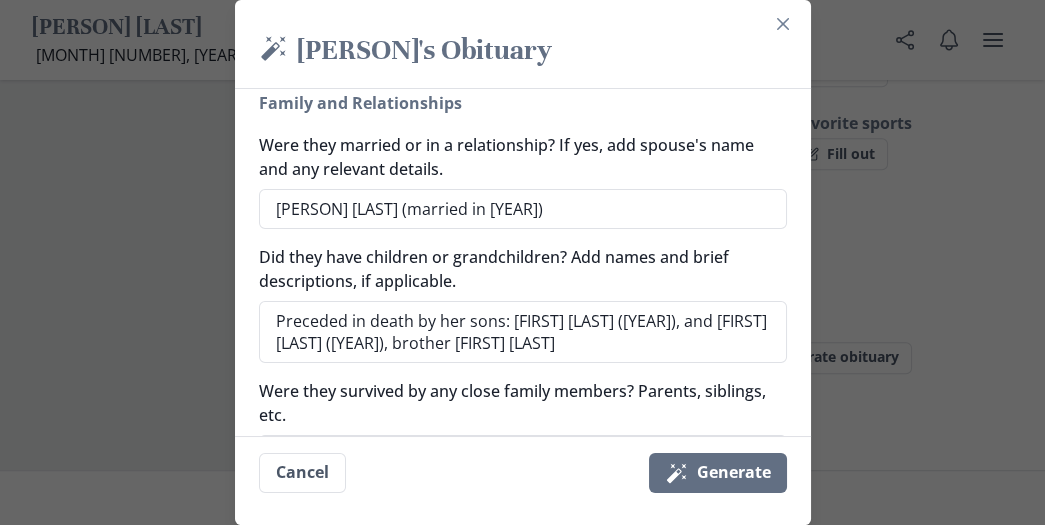 type on "Preceded in death by her sons: [FIRST] [LAST] ([YEAR]), and [FIRST] [LAST] ([YEAR]), brother [FIRST] [LAST]" 